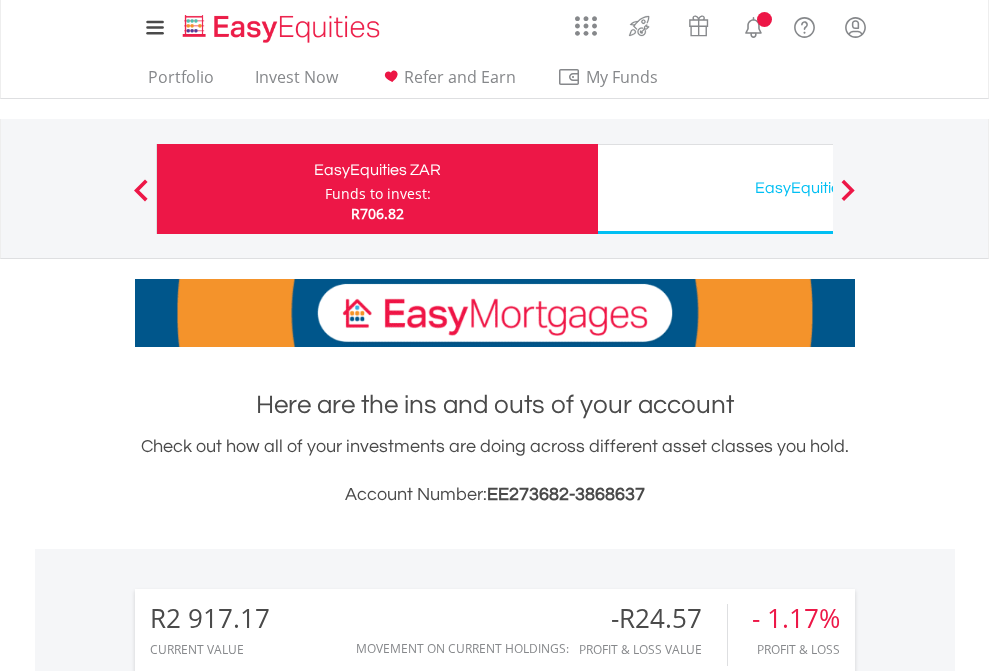 scroll, scrollTop: 0, scrollLeft: 0, axis: both 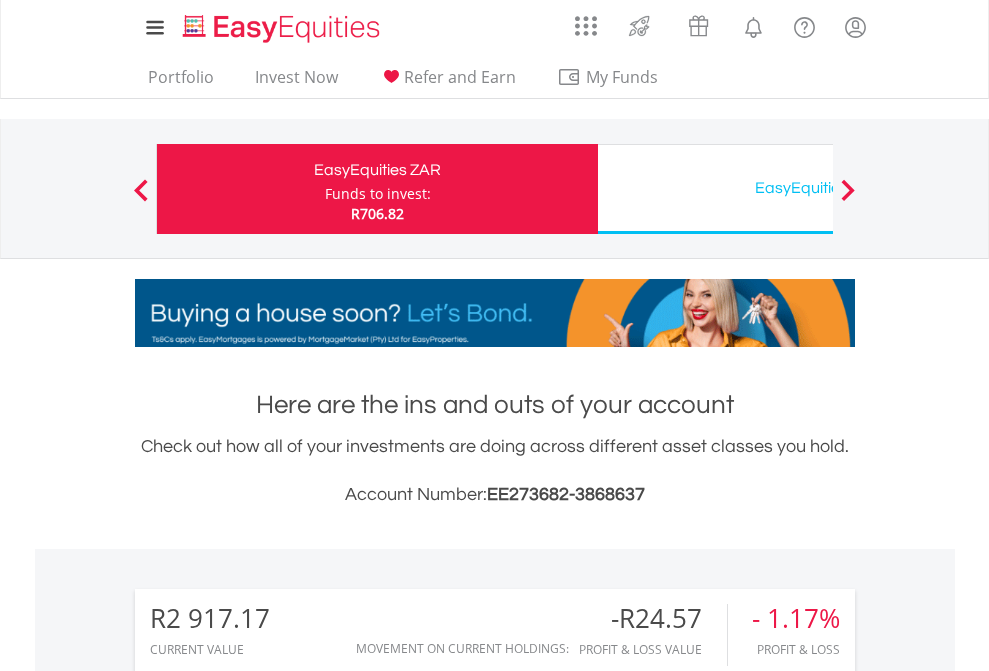 click on "Funds to invest:" at bounding box center [378, 194] 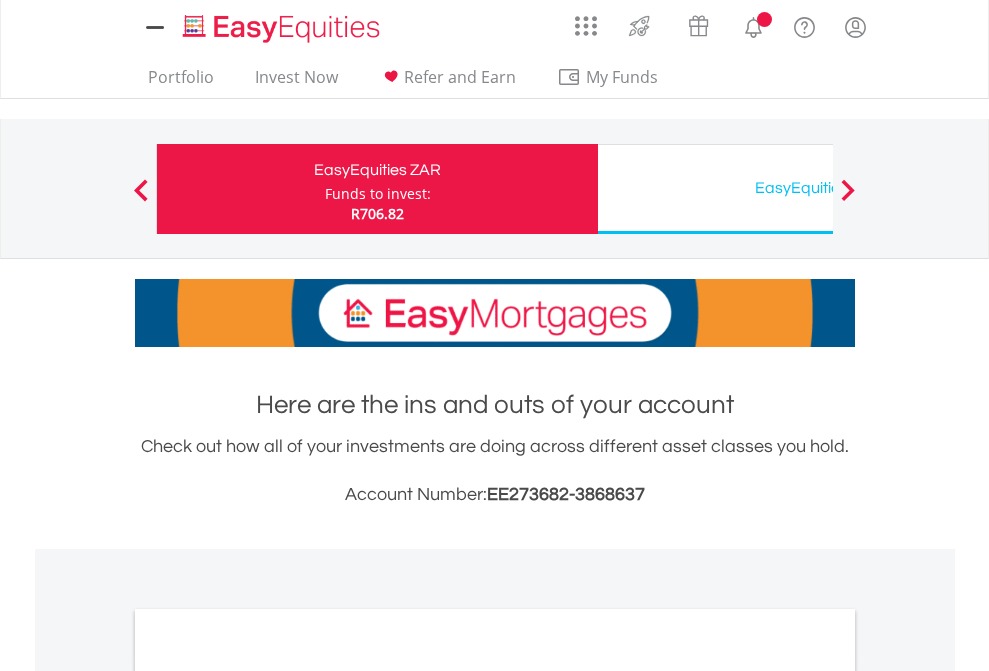 scroll, scrollTop: 0, scrollLeft: 0, axis: both 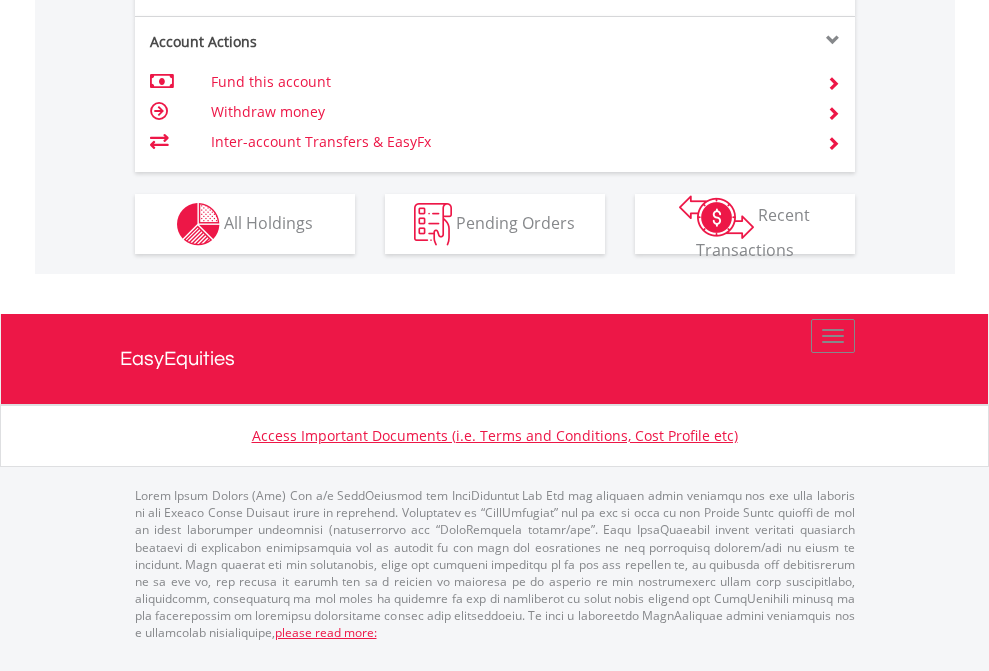 click on "Investment types" at bounding box center (706, -337) 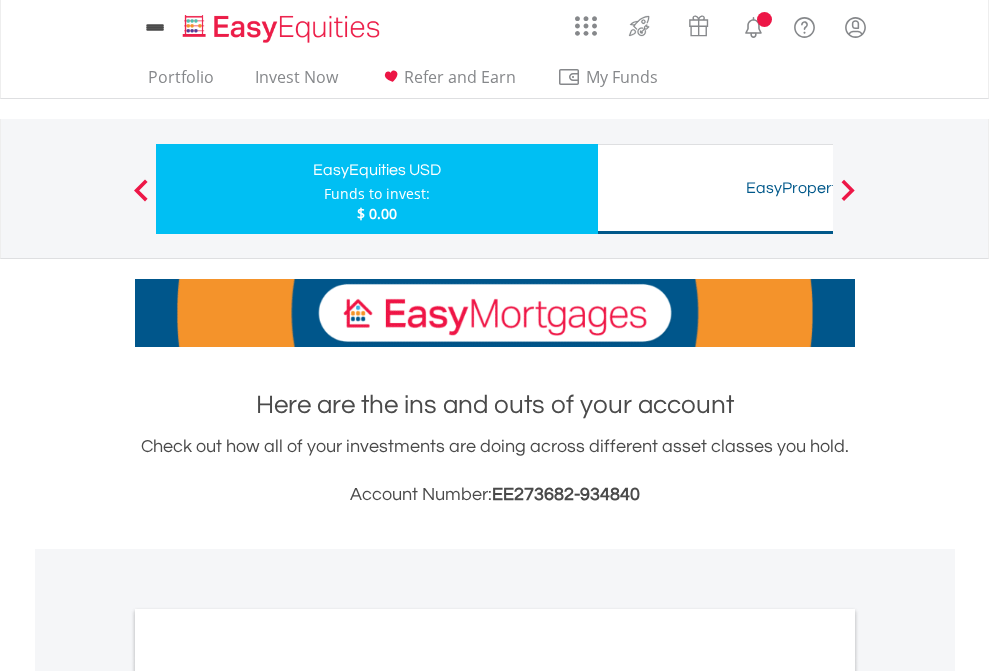 scroll, scrollTop: 0, scrollLeft: 0, axis: both 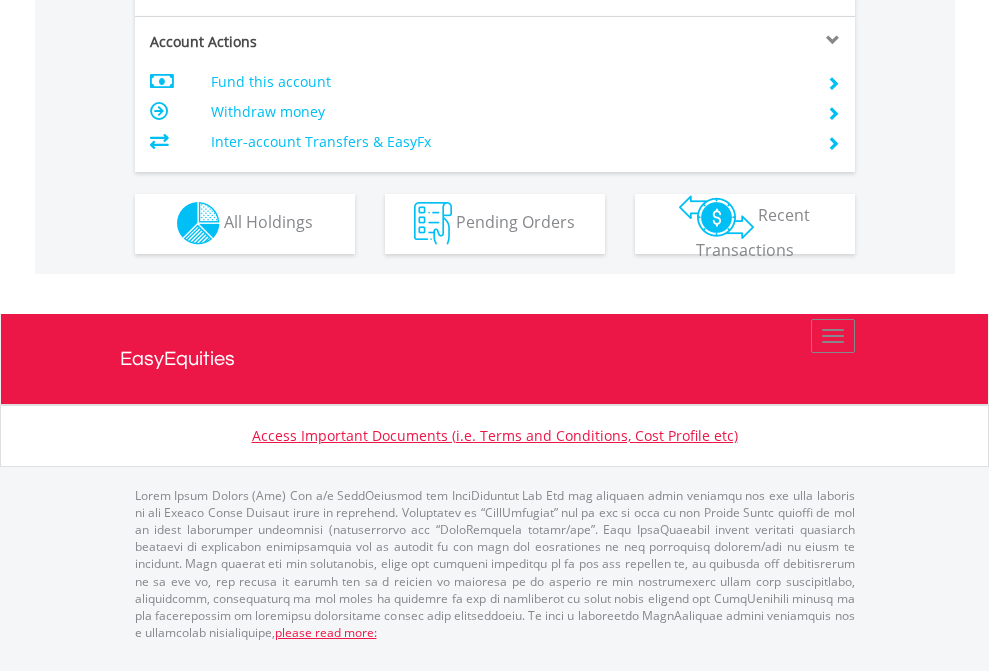 click on "Investment types" at bounding box center [706, -353] 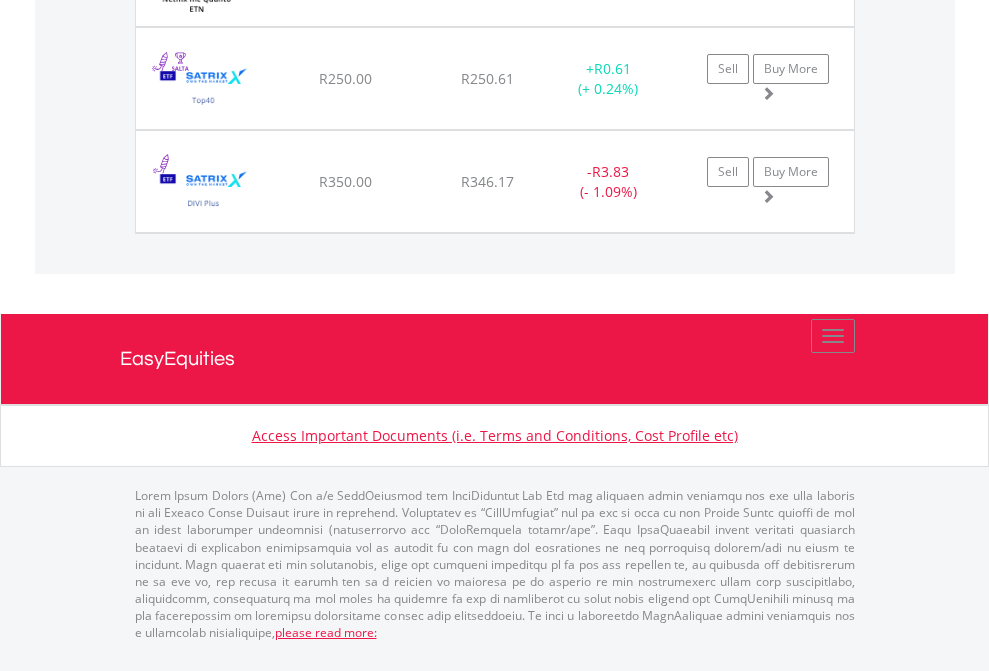 click on "EasyEquities USD" at bounding box center [818, -1483] 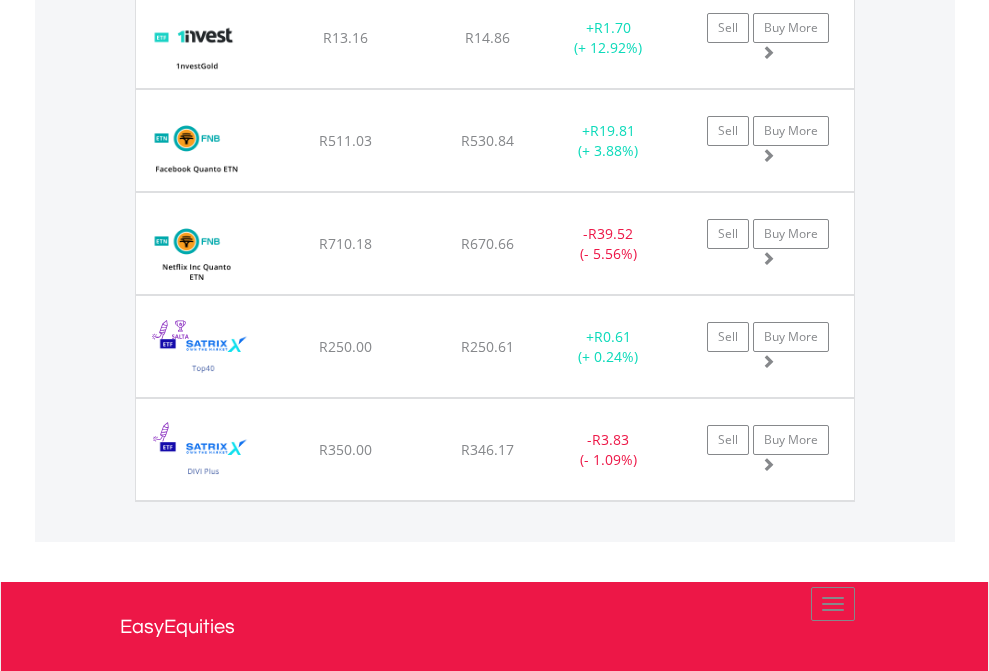 scroll, scrollTop: 144, scrollLeft: 0, axis: vertical 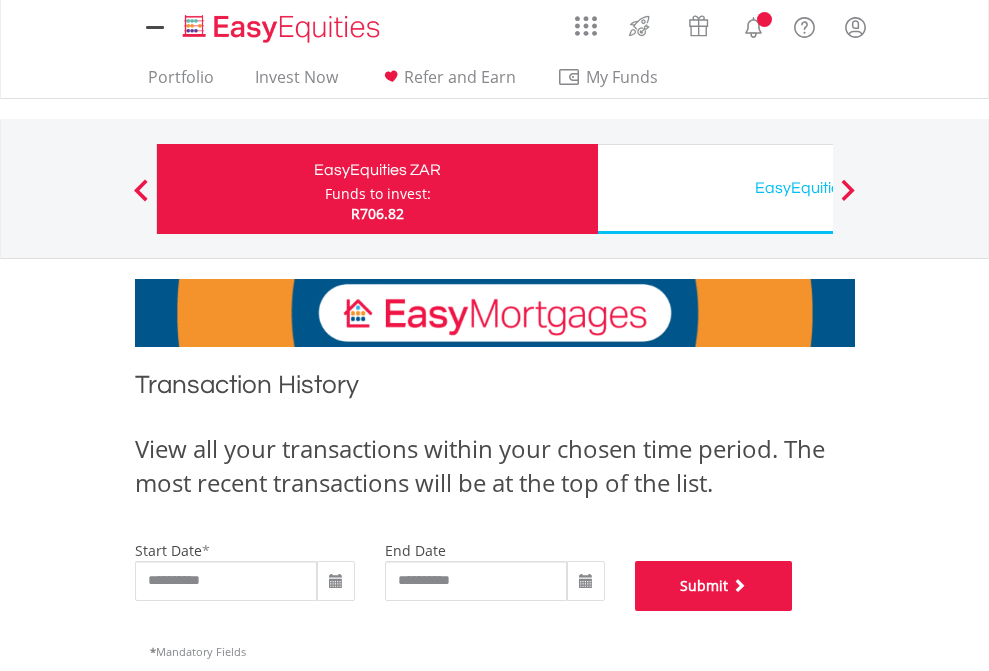 click on "Submit" at bounding box center [714, 586] 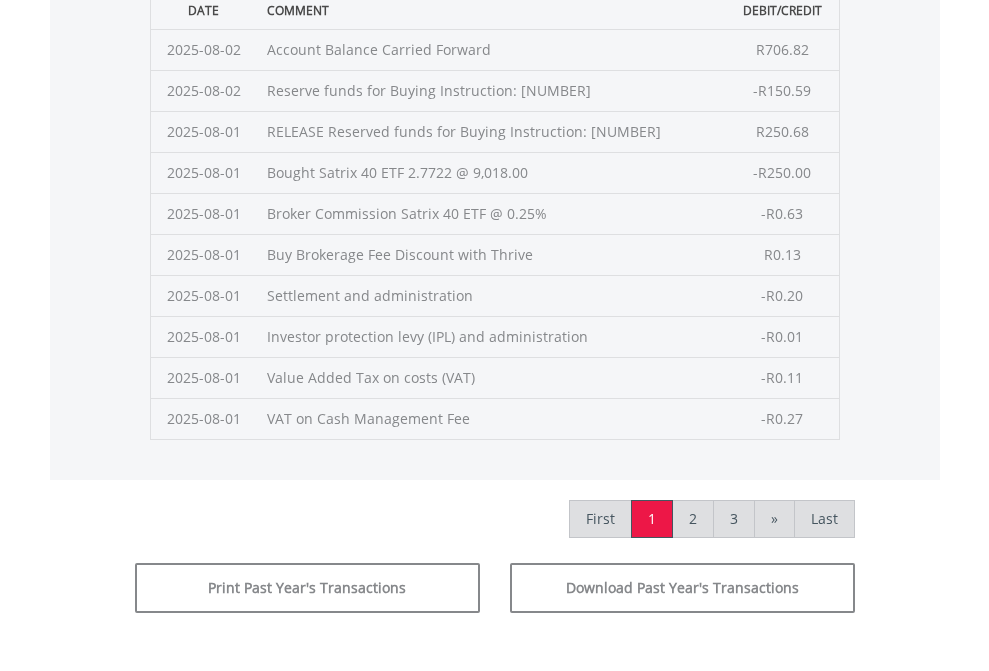 scroll, scrollTop: 811, scrollLeft: 0, axis: vertical 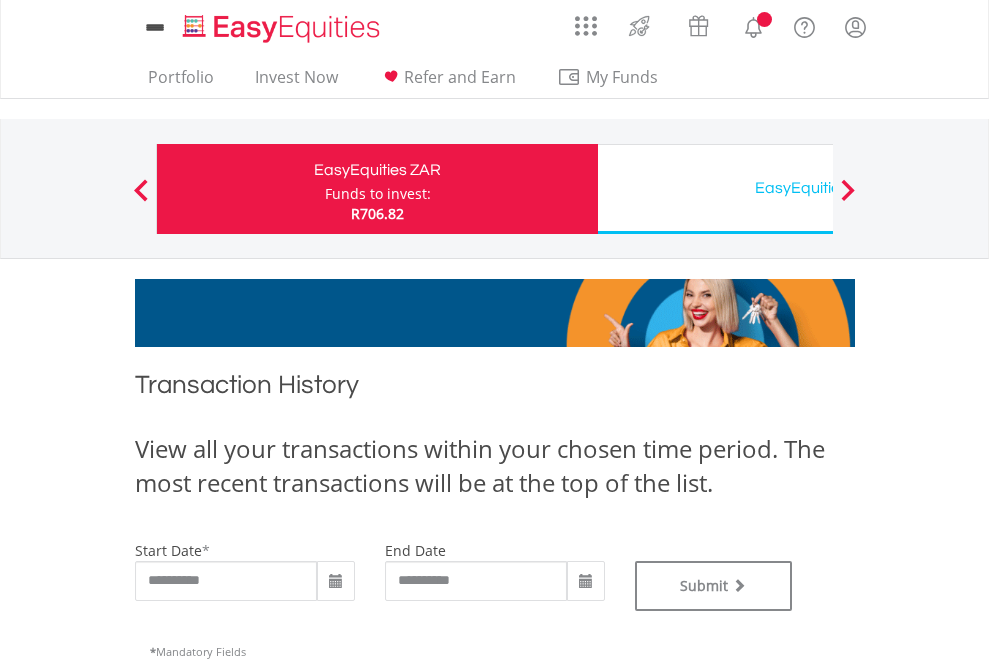 click on "EasyEquities USD" at bounding box center (818, 188) 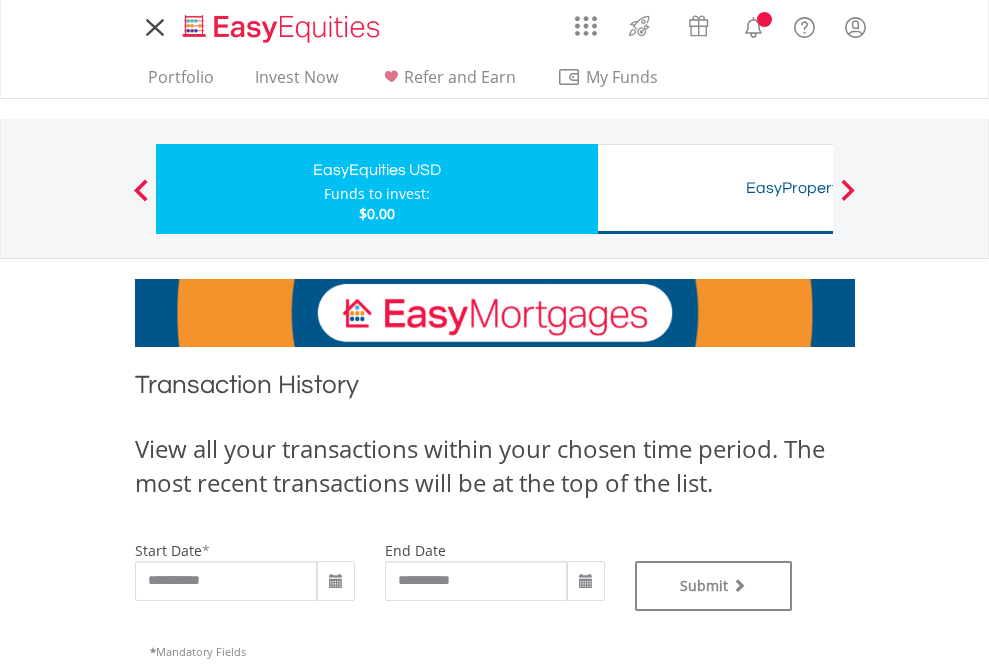 scroll, scrollTop: 0, scrollLeft: 0, axis: both 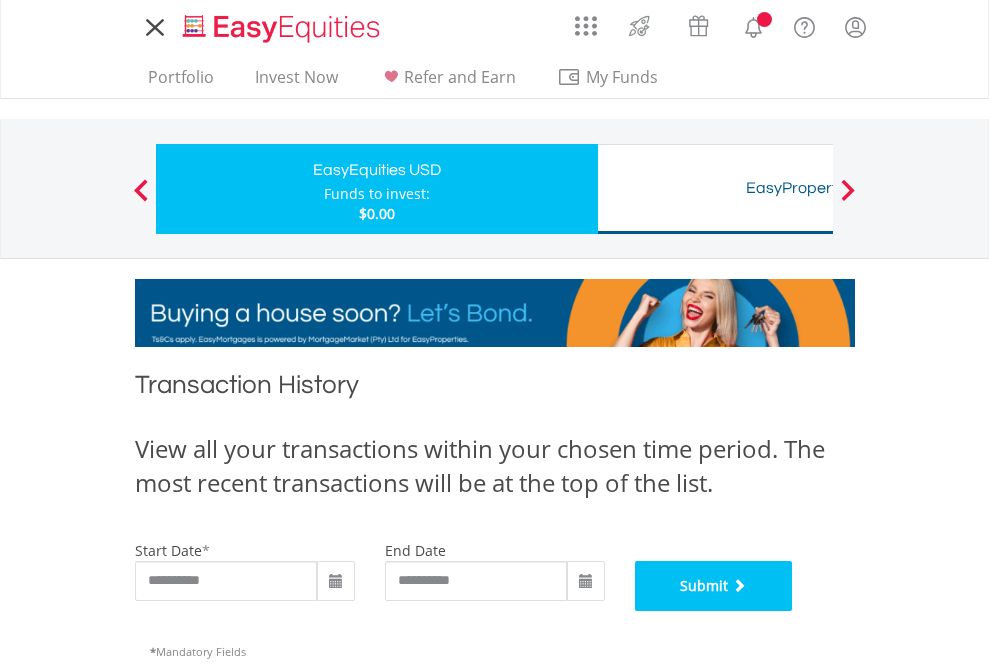 click on "Submit" at bounding box center (714, 586) 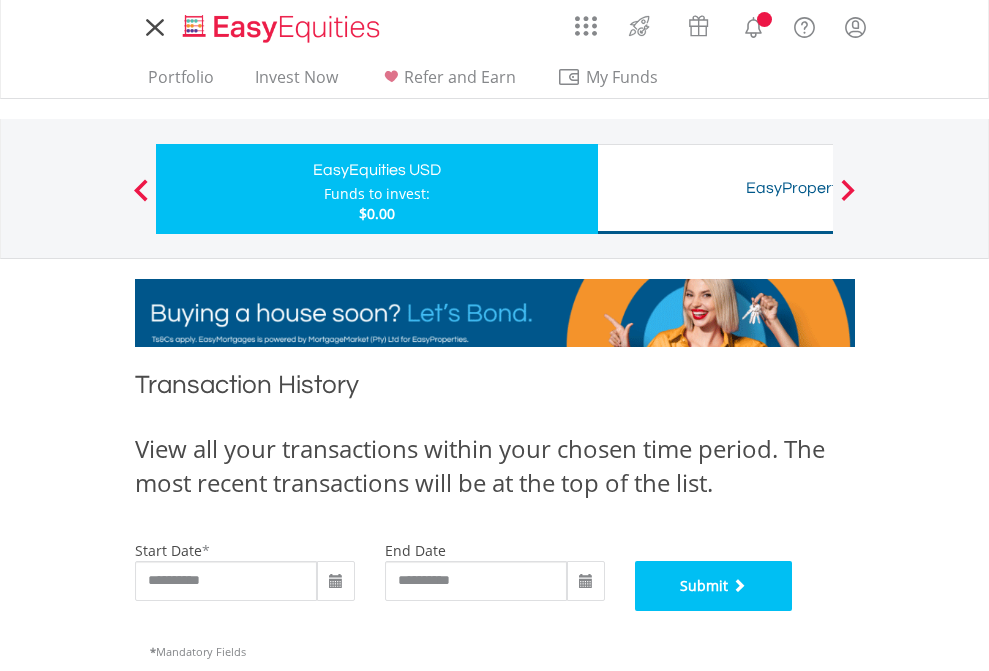 scroll, scrollTop: 811, scrollLeft: 0, axis: vertical 